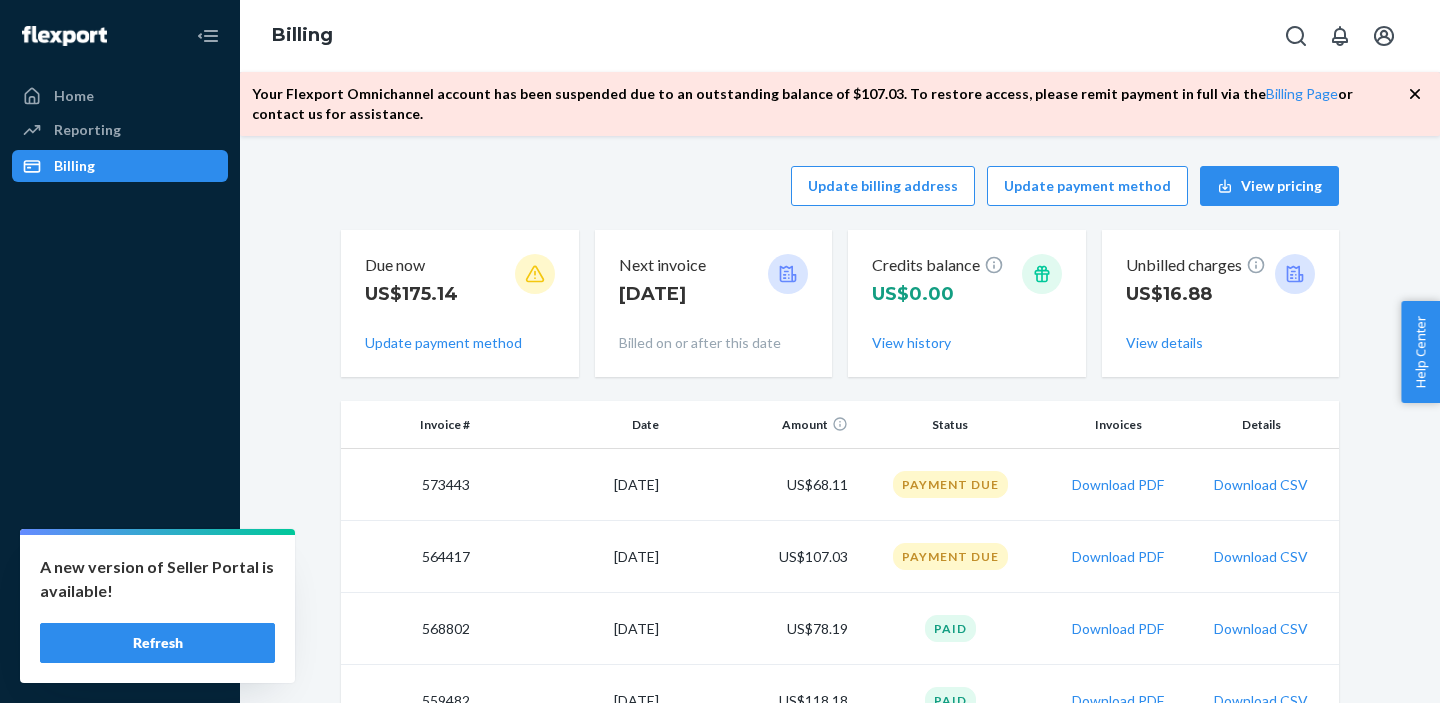scroll, scrollTop: 0, scrollLeft: 0, axis: both 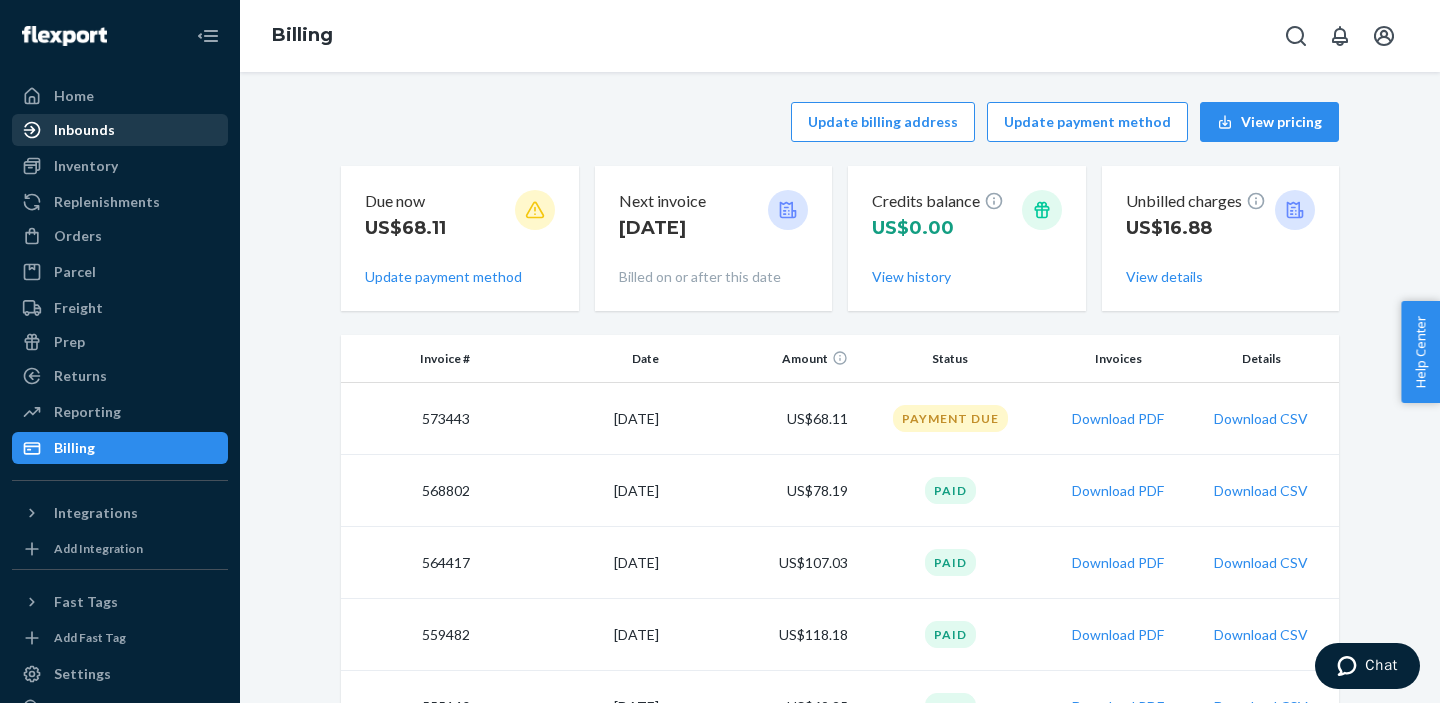 click on "Inbounds" at bounding box center [84, 130] 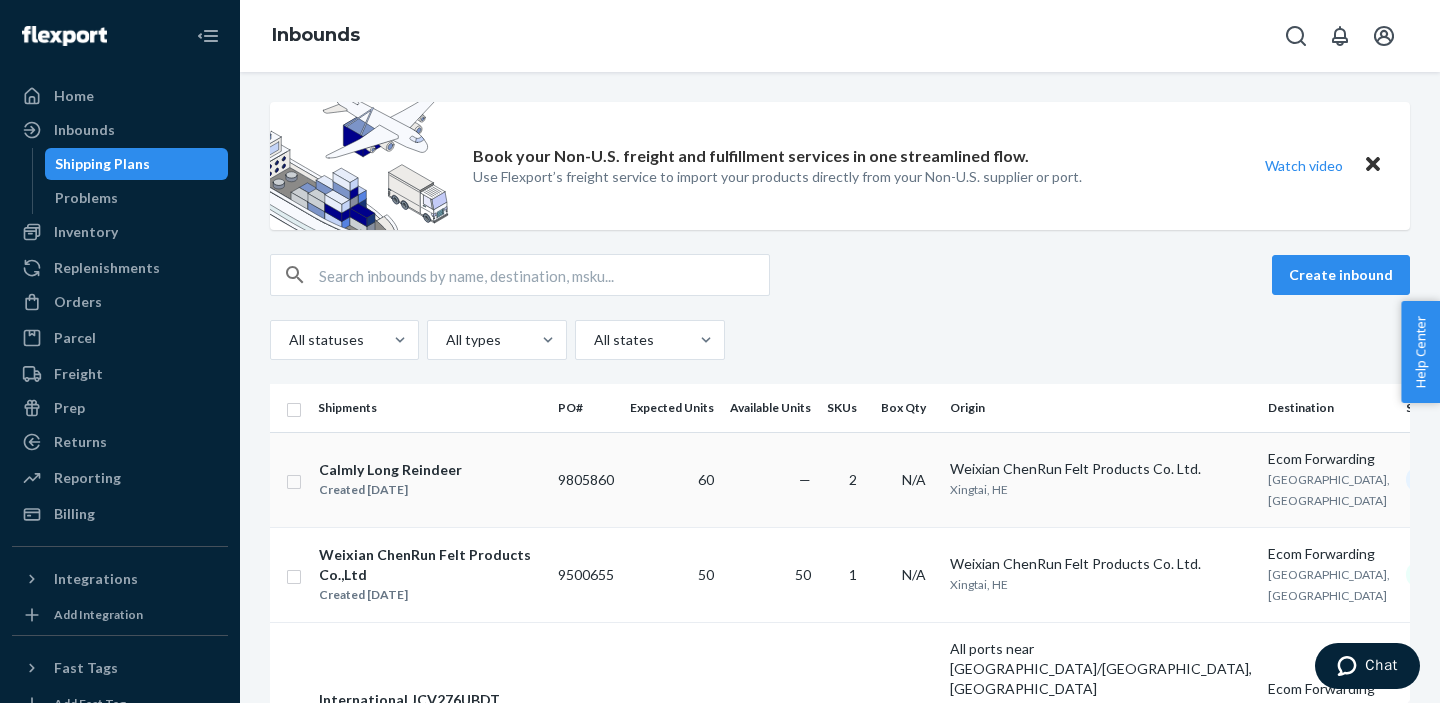 click on "60" at bounding box center [672, 479] 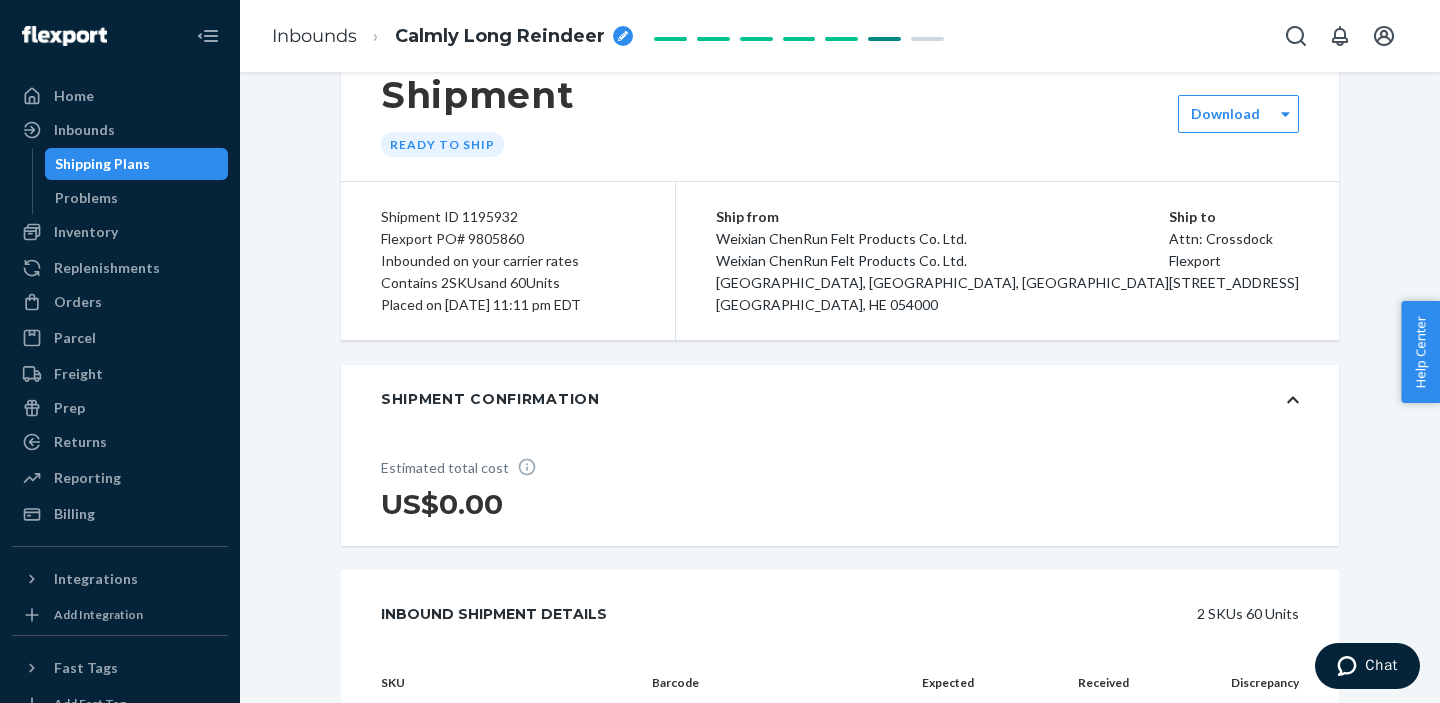 scroll, scrollTop: 0, scrollLeft: 0, axis: both 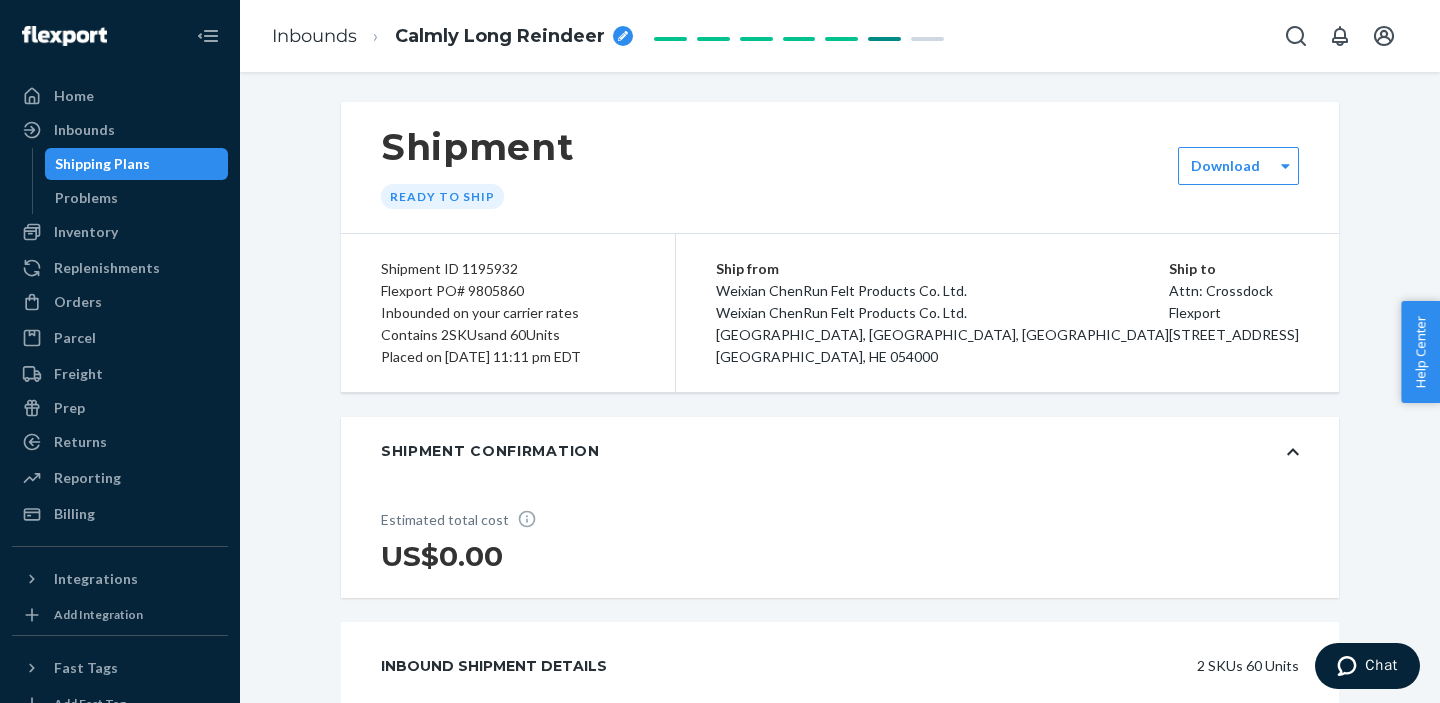 click on "Shipment ID 1195932" at bounding box center [508, 269] 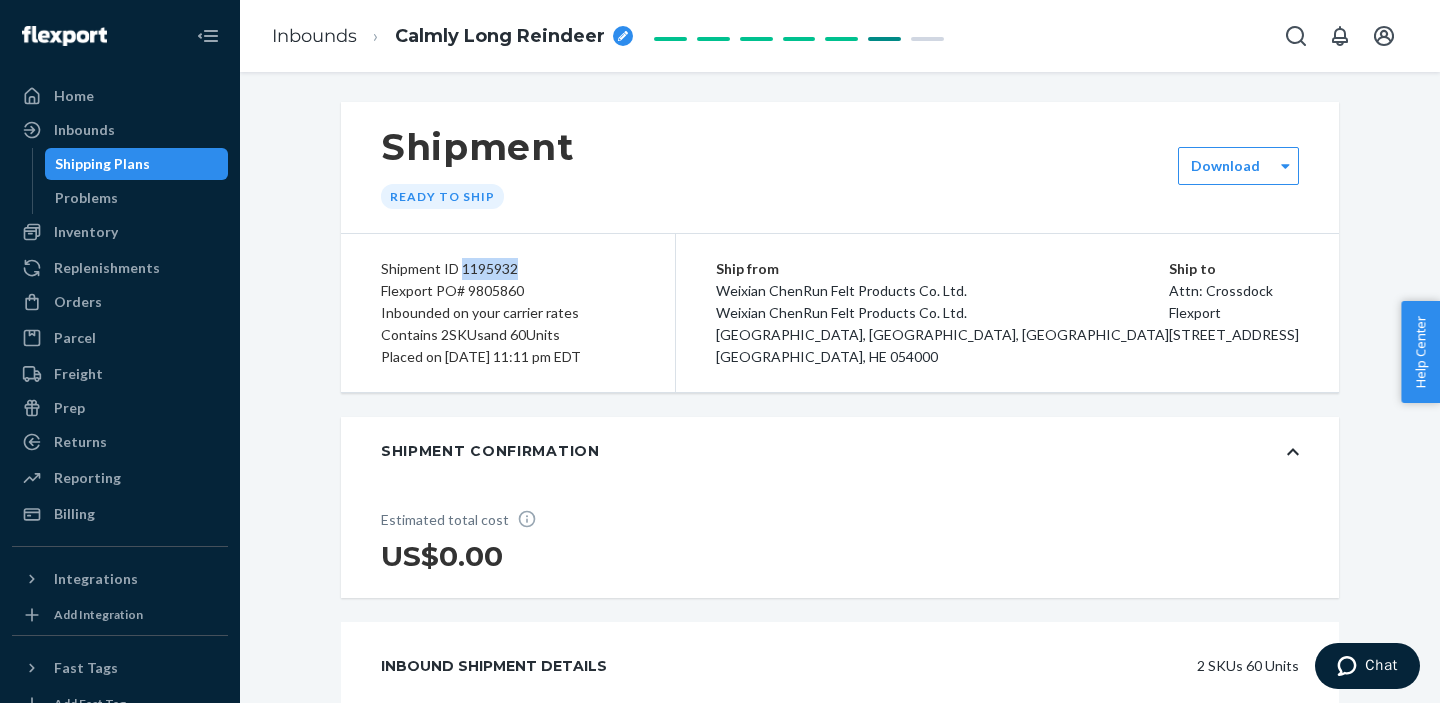 click on "Shipment ID 1195932" at bounding box center [508, 269] 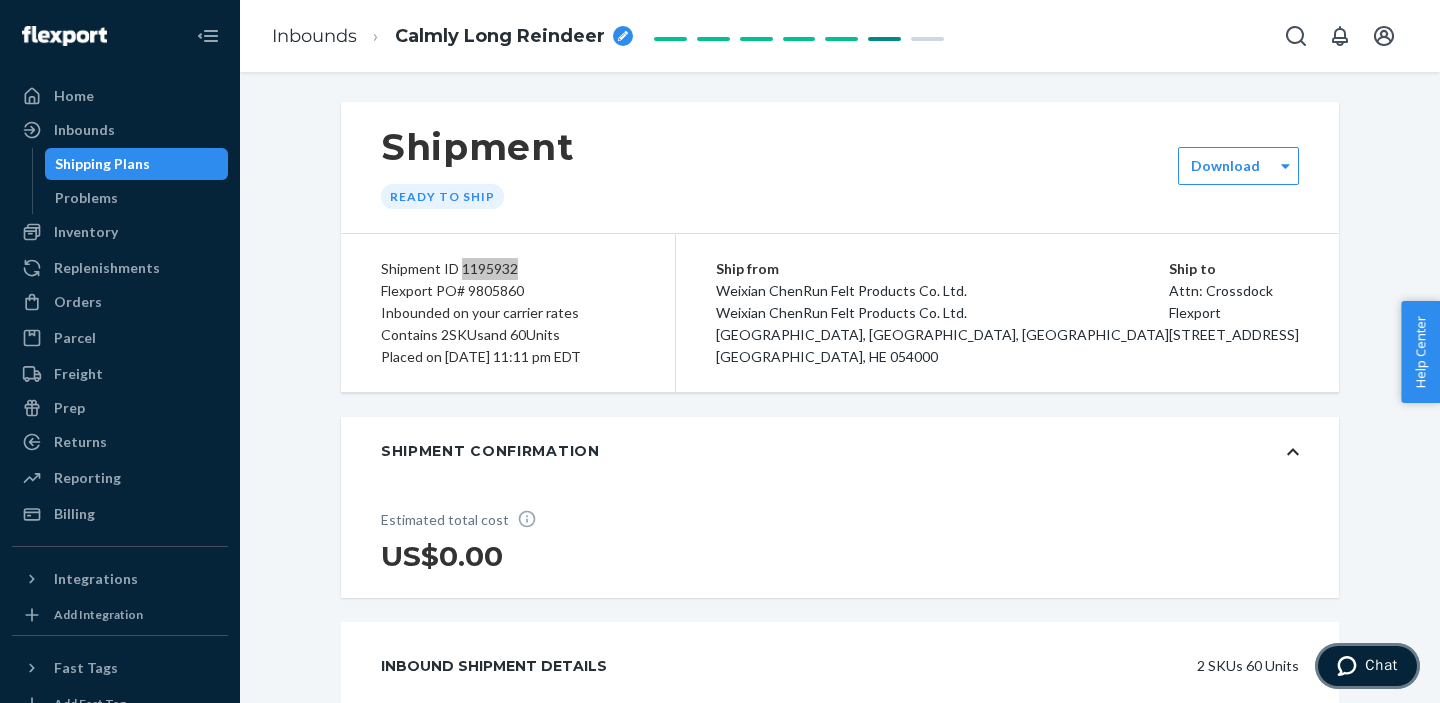 click at bounding box center [1351, 666] 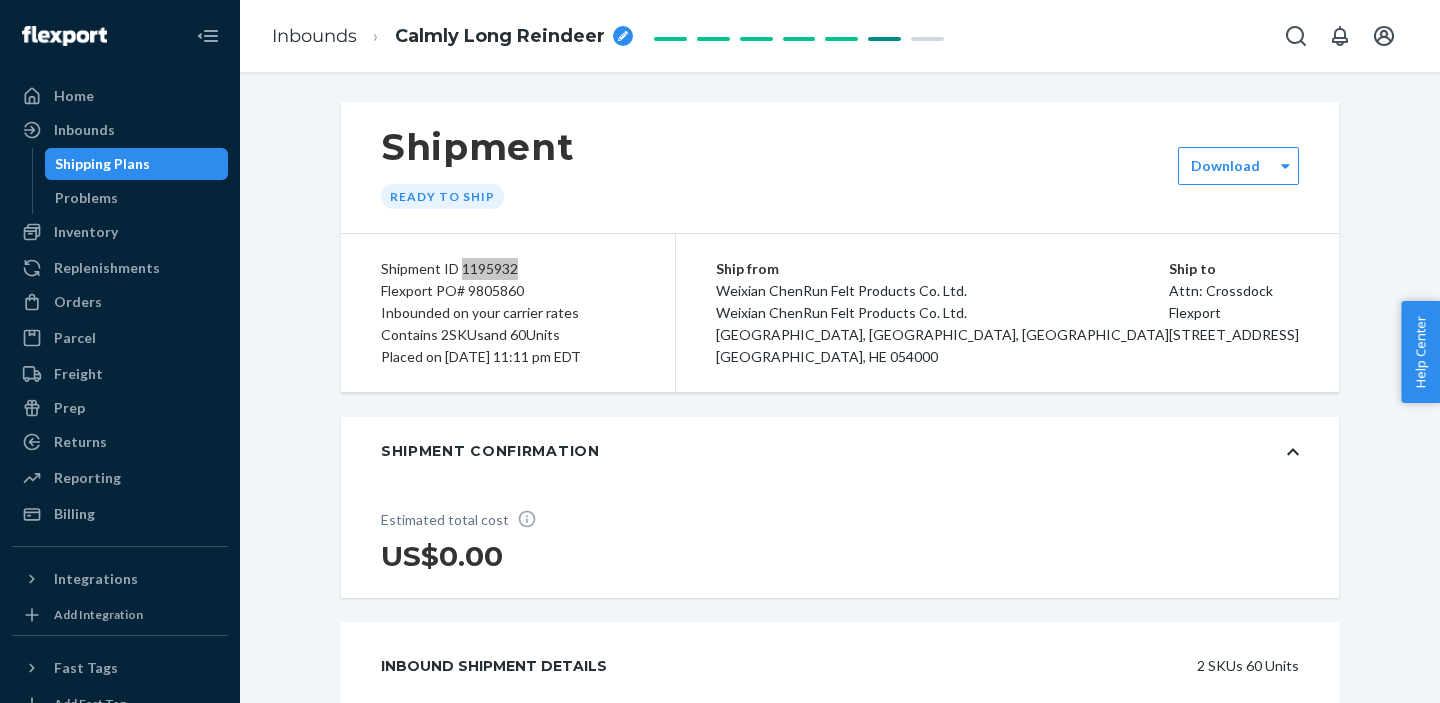 scroll, scrollTop: 0, scrollLeft: 0, axis: both 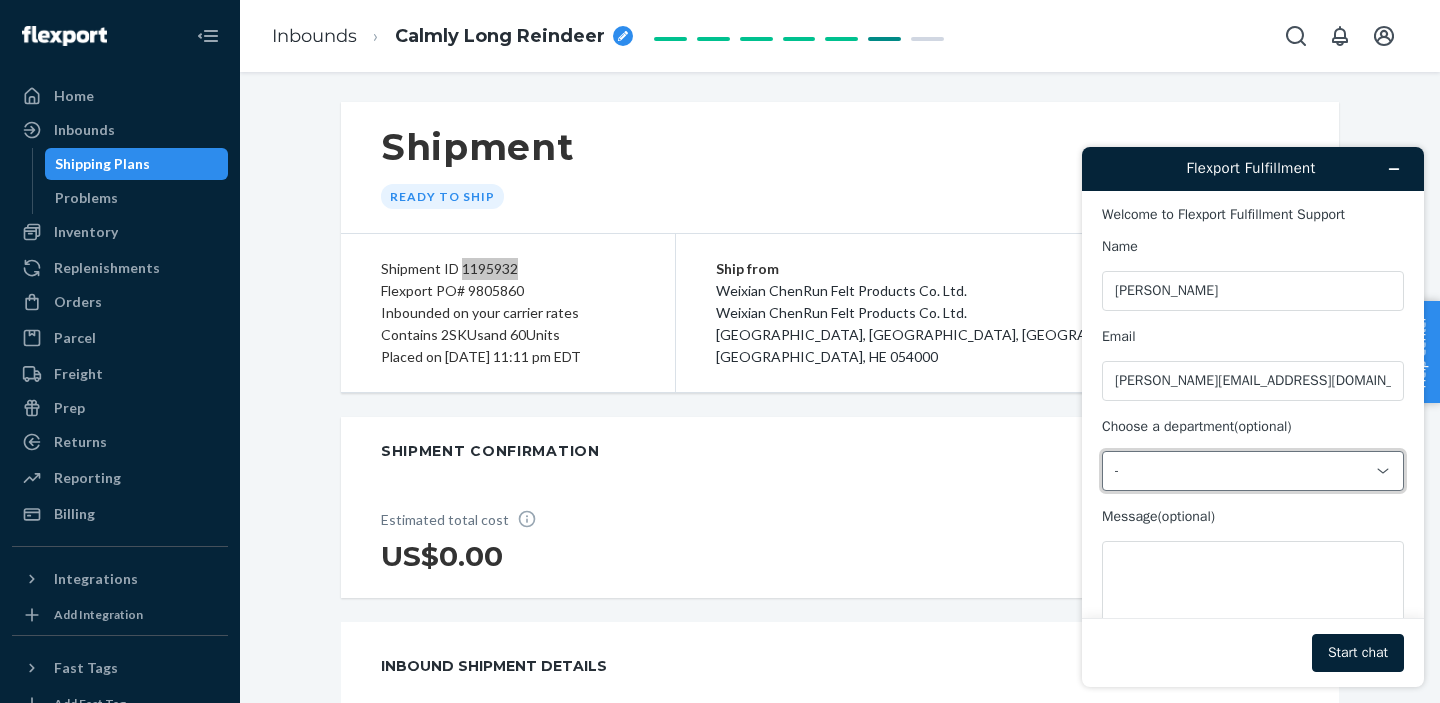 click on "-" at bounding box center (1253, 471) 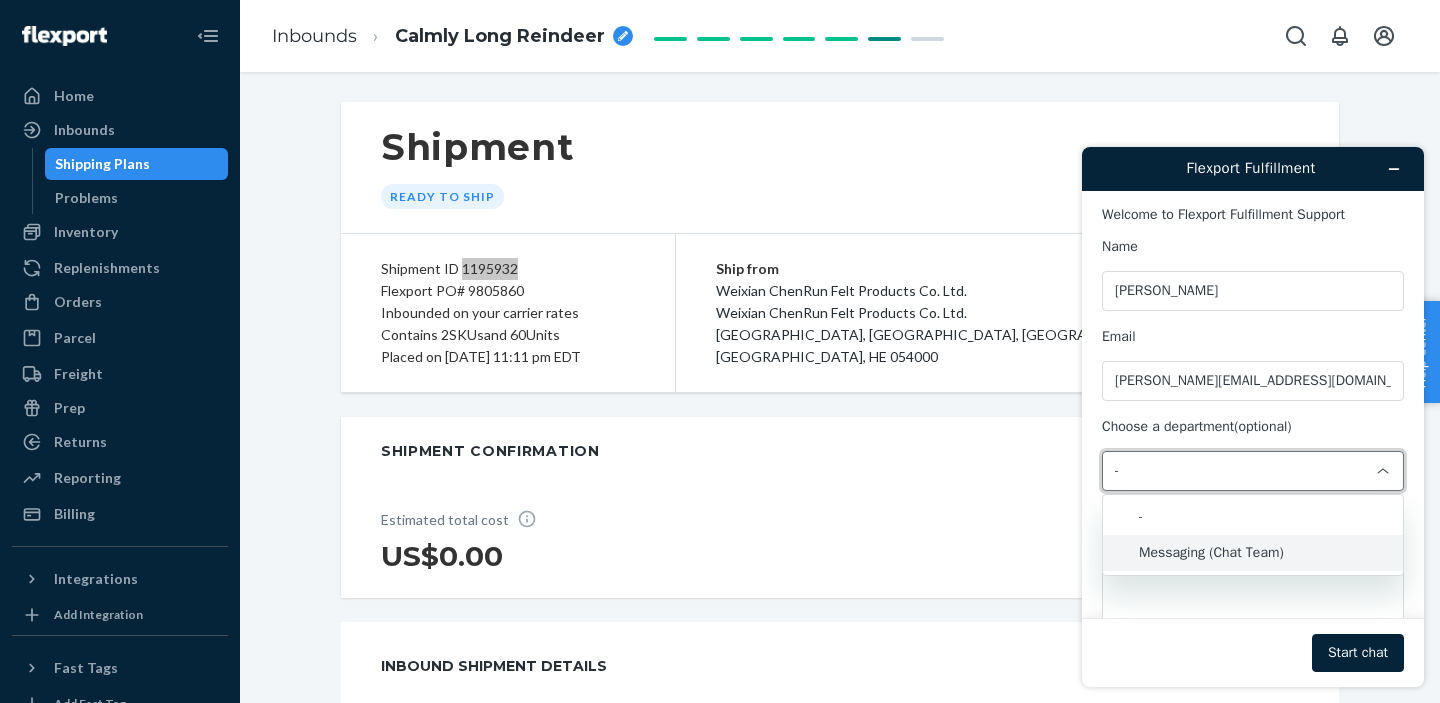 click on "Messaging (Chat Team)" at bounding box center (1253, 553) 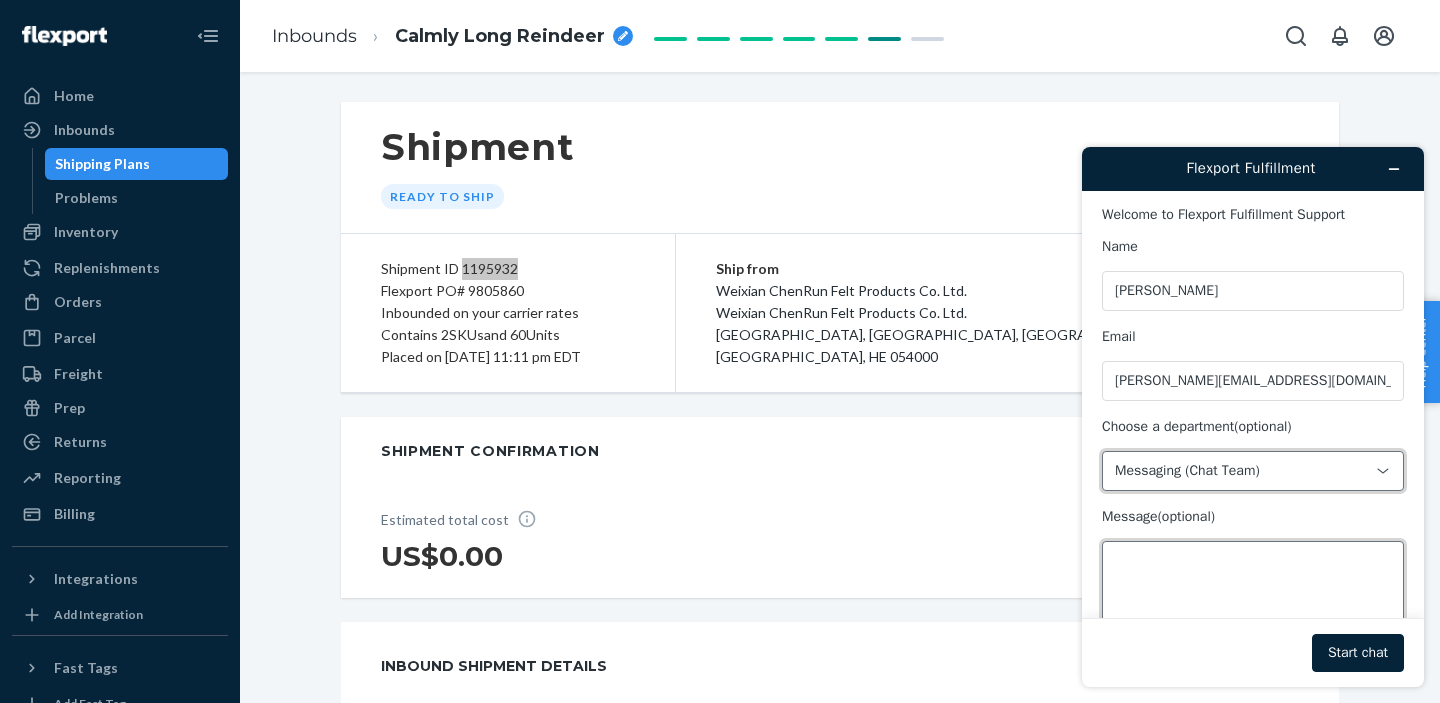 click on "Message  (optional)" at bounding box center (1253, 597) 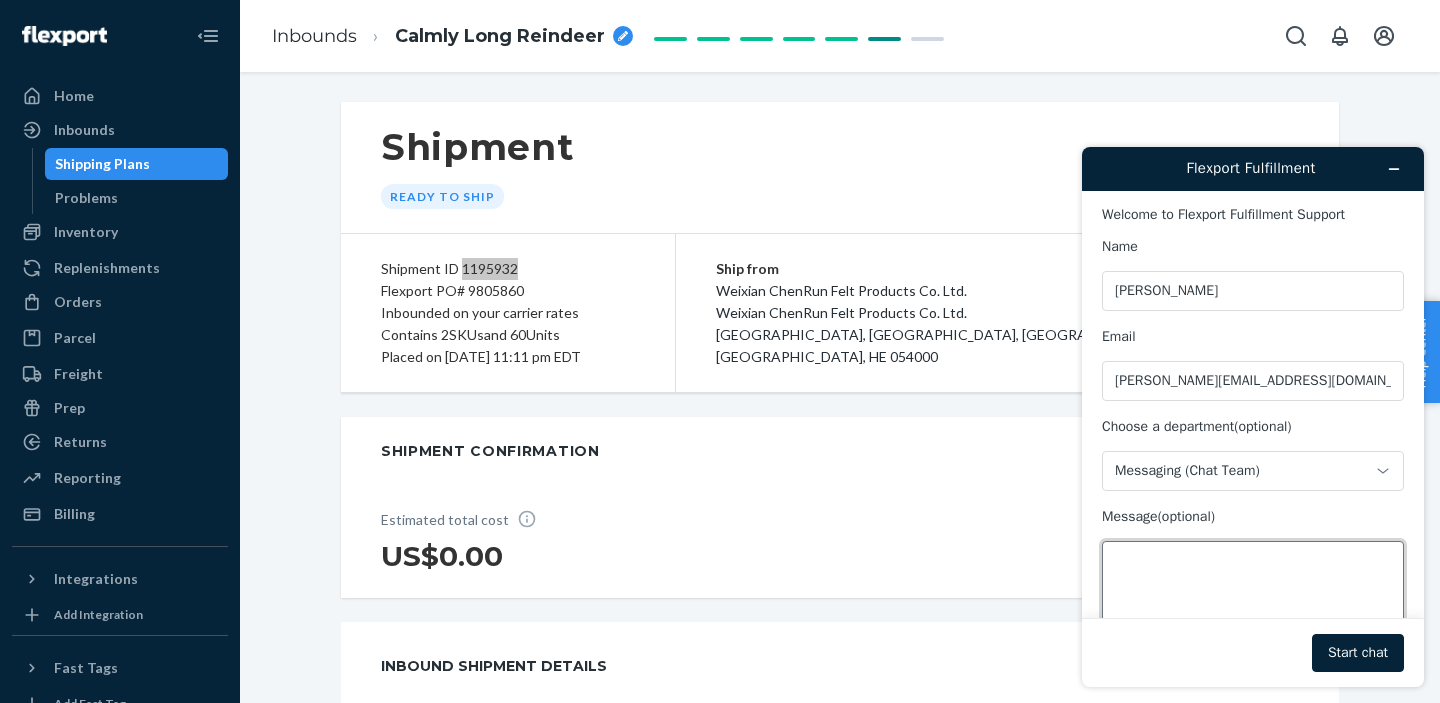 paste on "1195932" 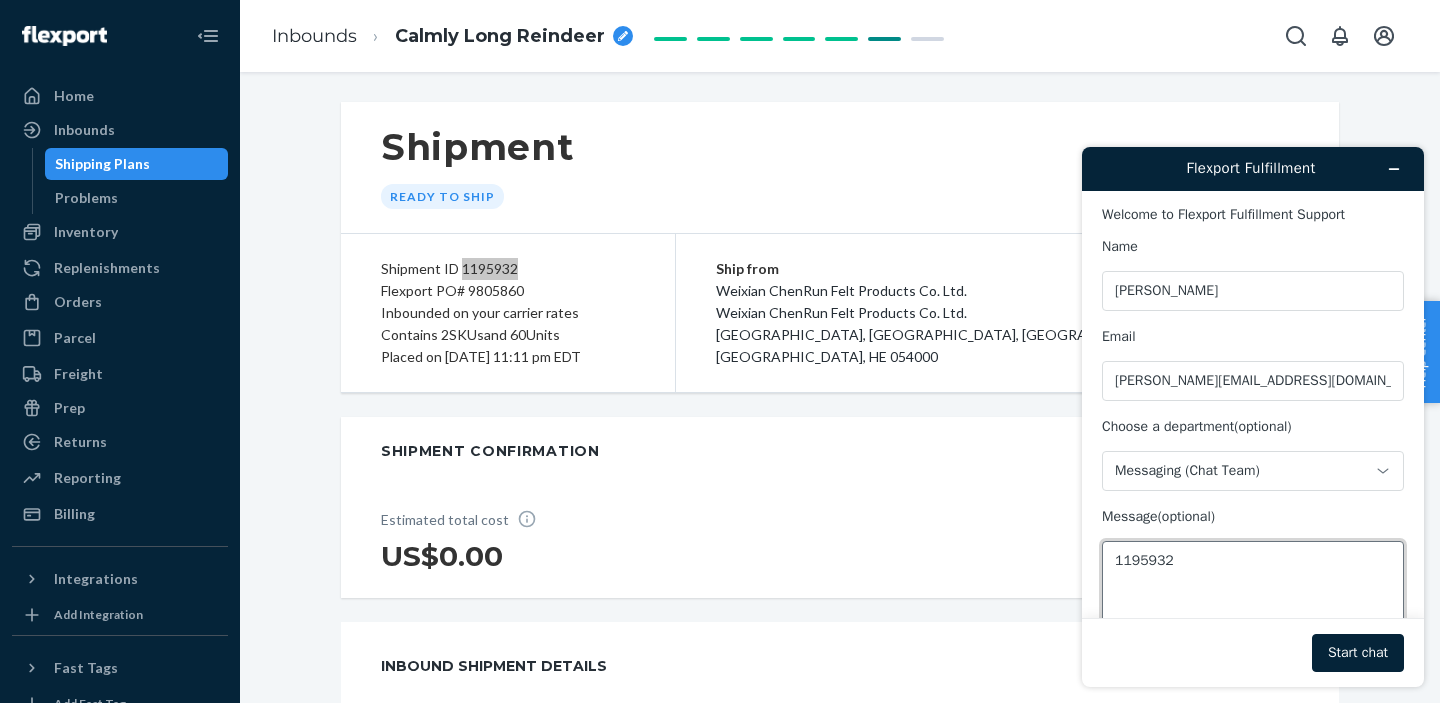 click on "1195932" at bounding box center (1253, 597) 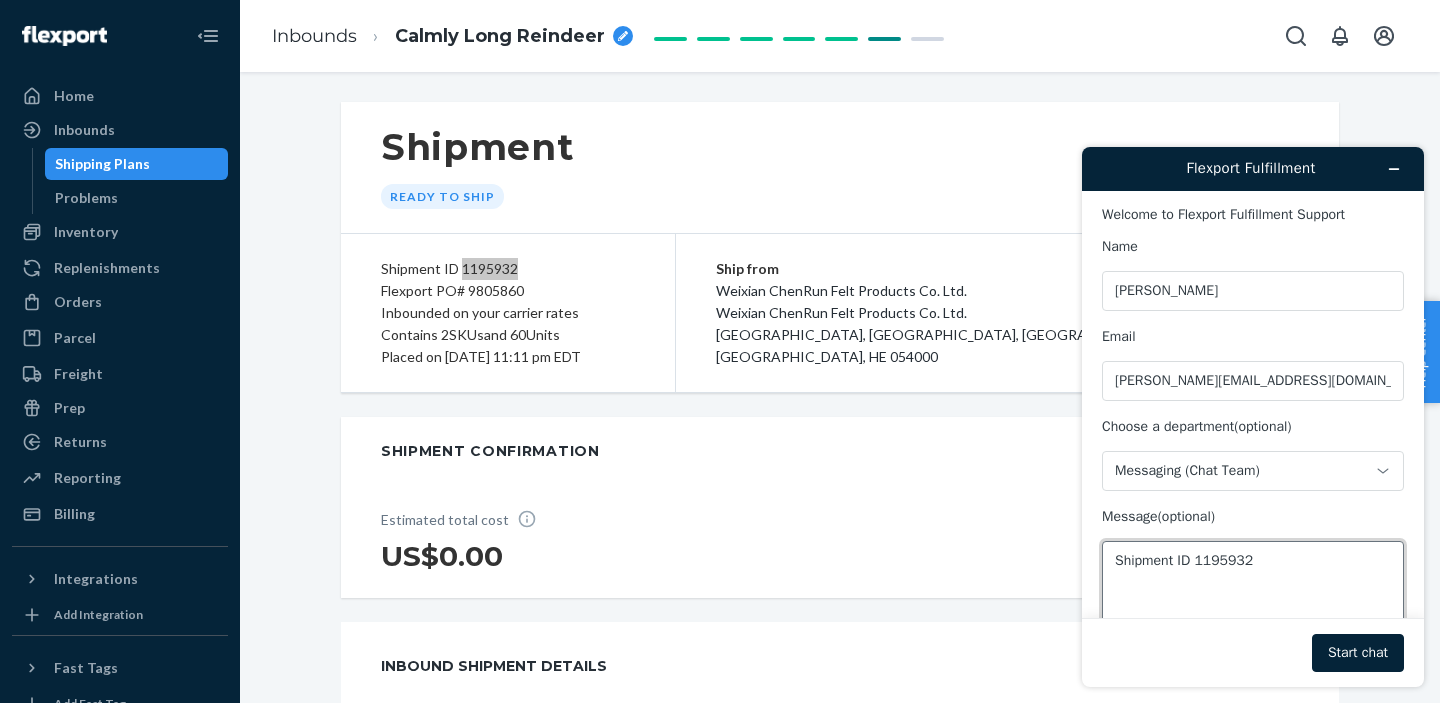 click on "Shipment ID 1195932" at bounding box center (1253, 597) 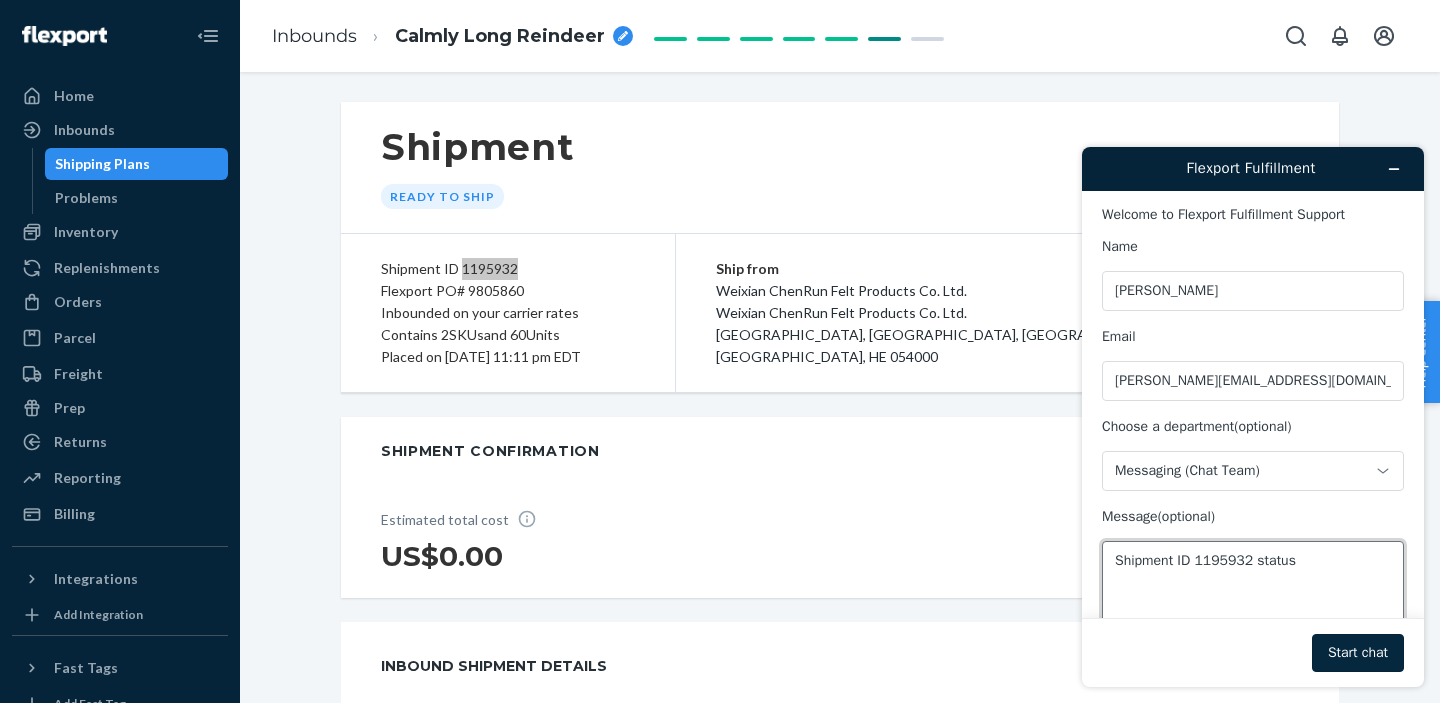 type on "Shipment ID 1195932 status" 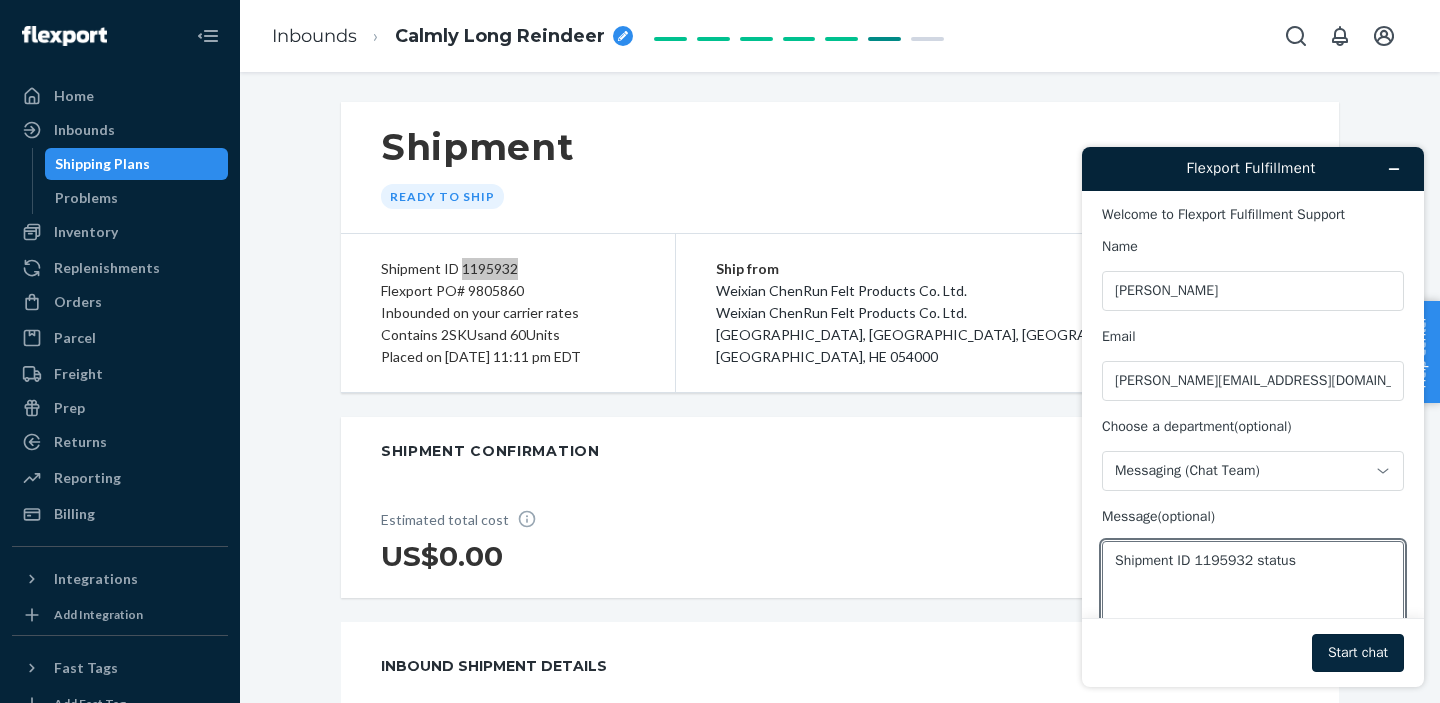click on "Start chat" at bounding box center [1358, 653] 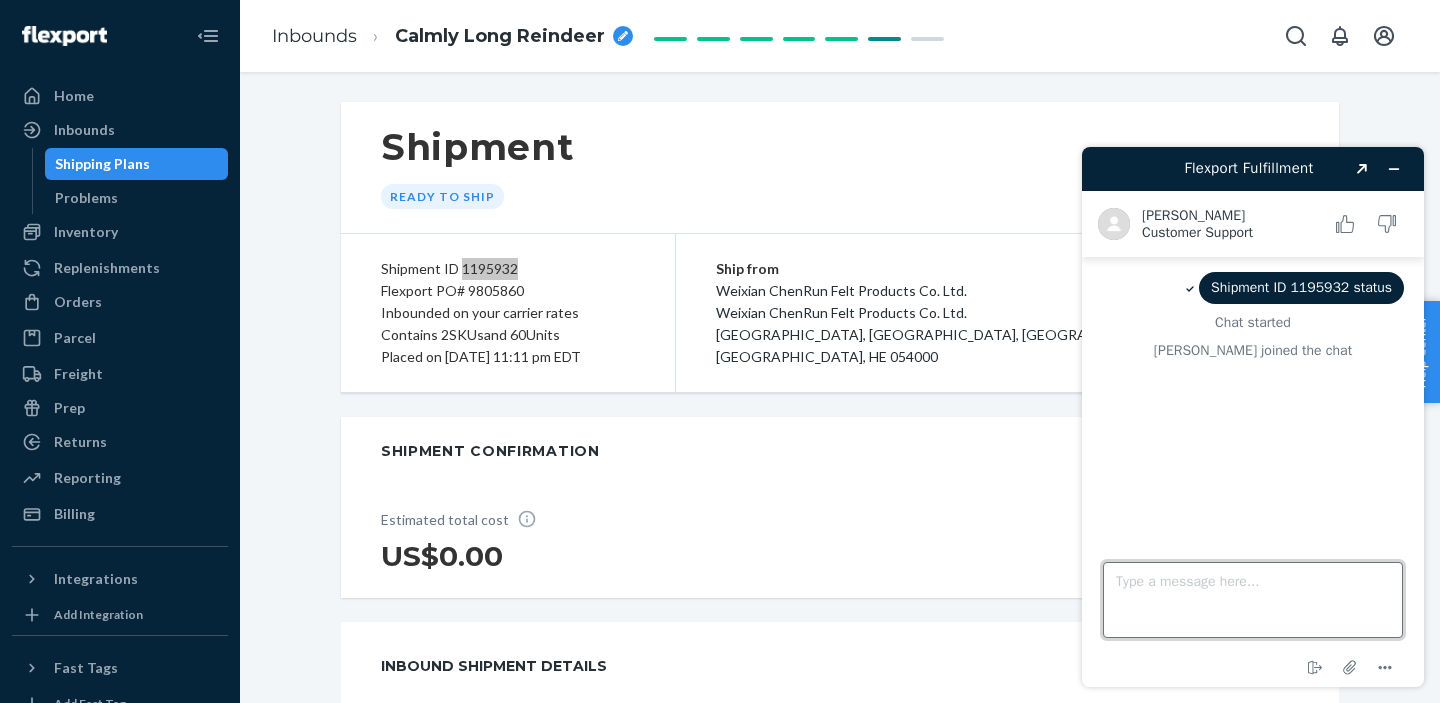 click on "Type a message here..." at bounding box center (1253, 600) 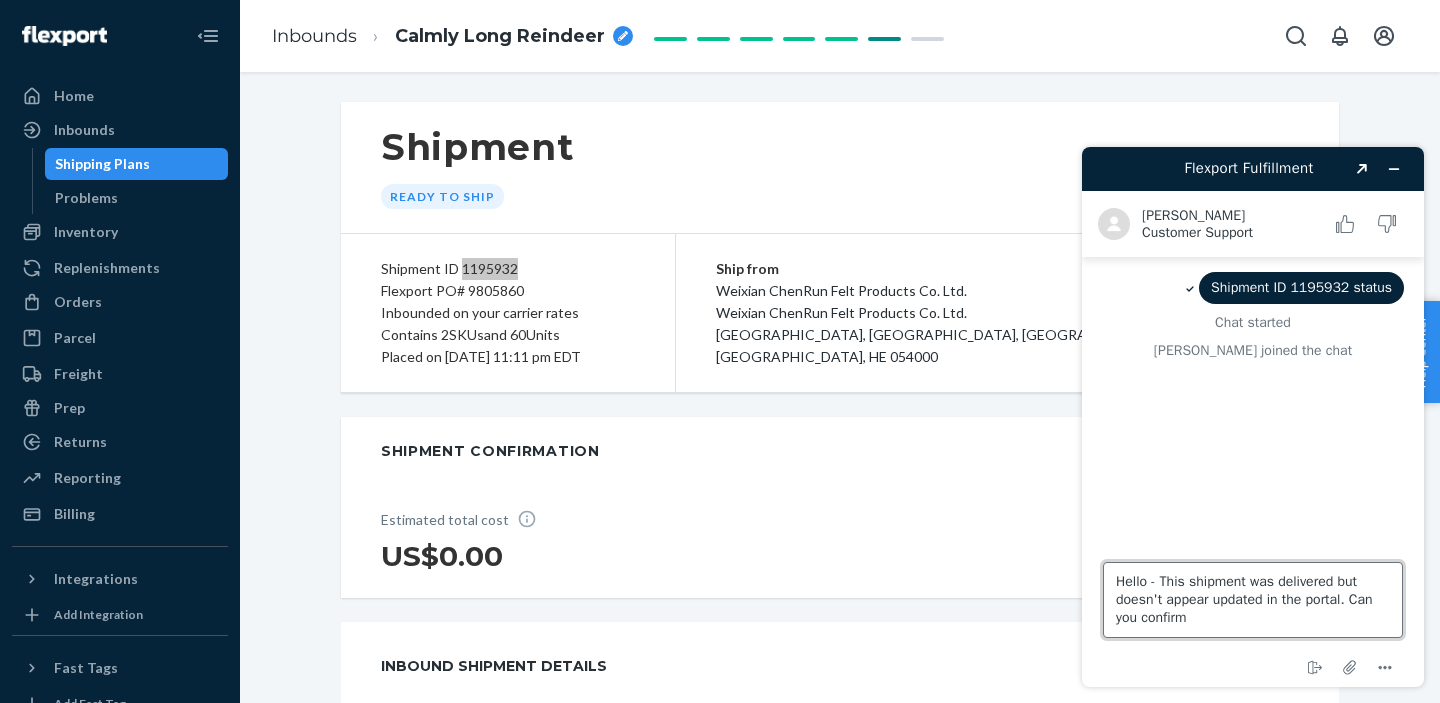 type on "Hello - This shipment was delivered but doesn't appear updated in the portal. Can you confirm?" 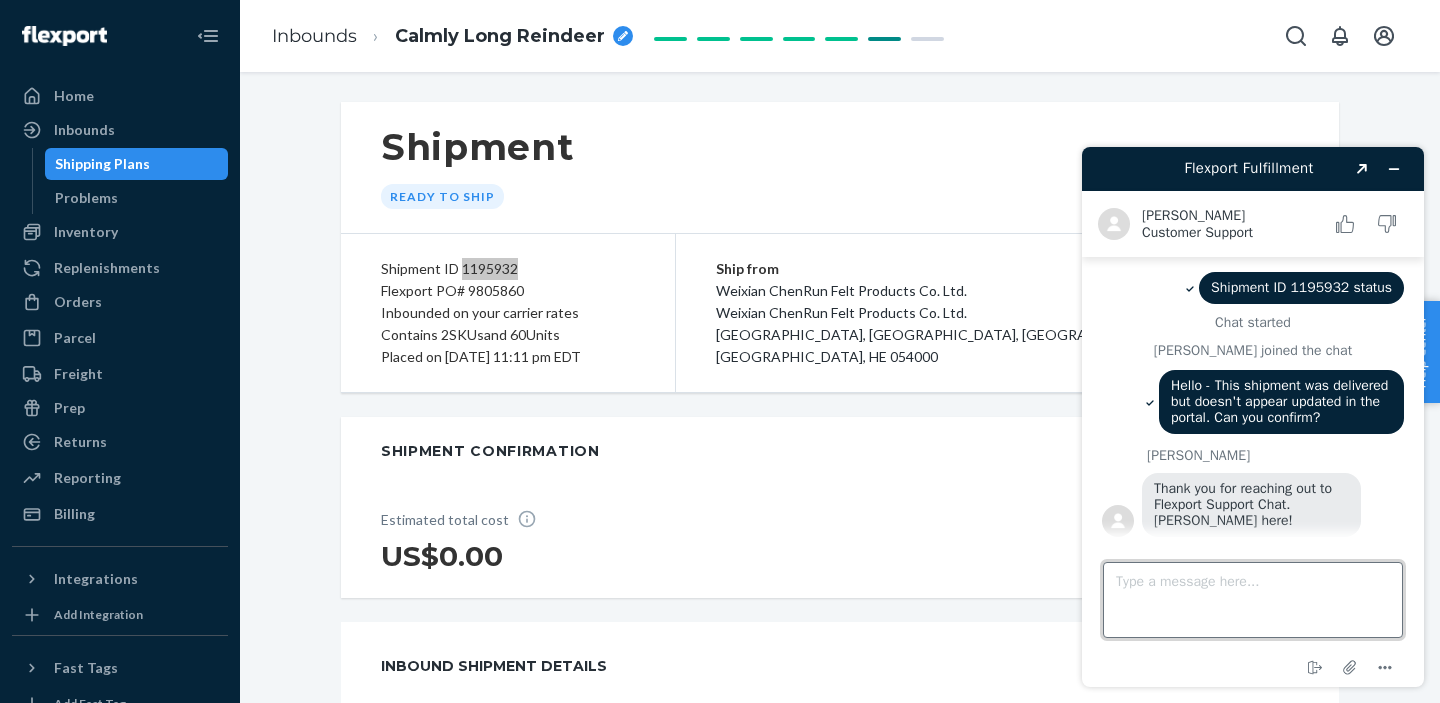 scroll, scrollTop: 21, scrollLeft: 0, axis: vertical 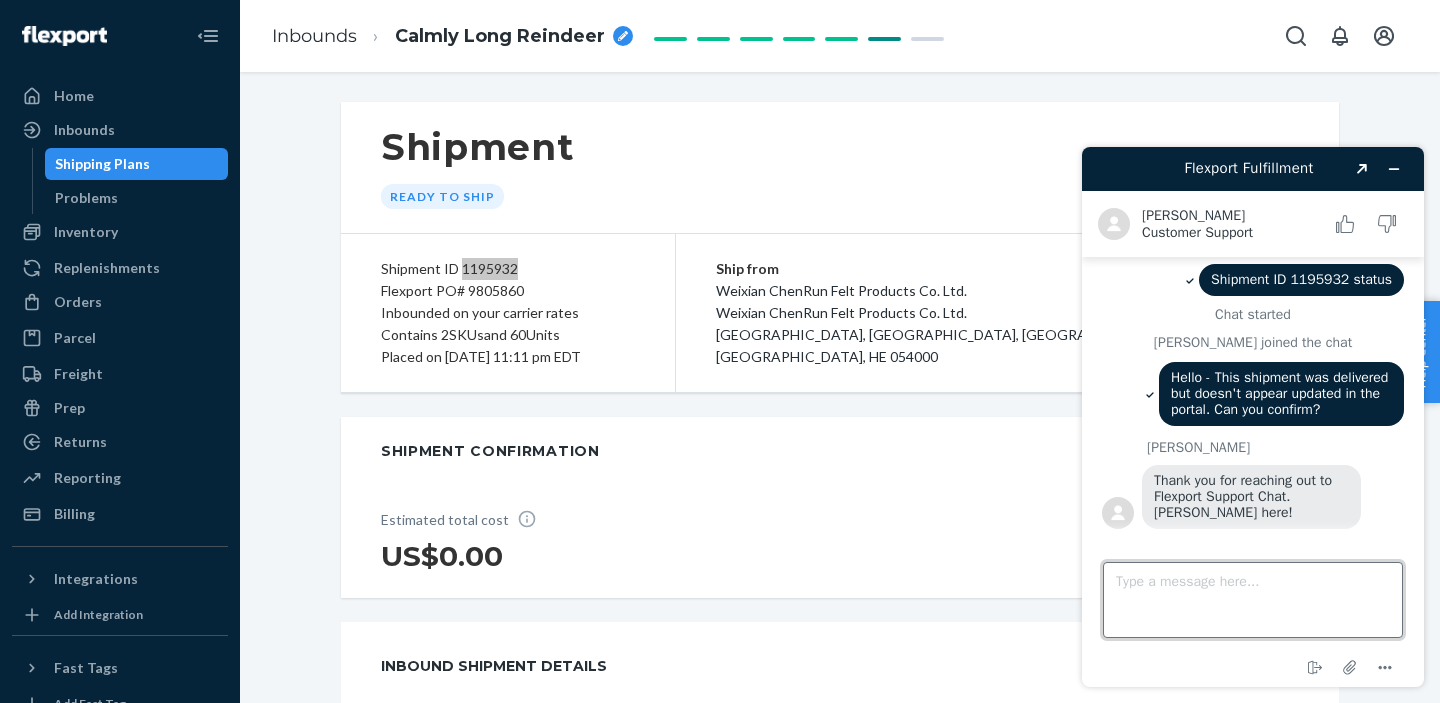 click on "Type a message here..." at bounding box center [1253, 600] 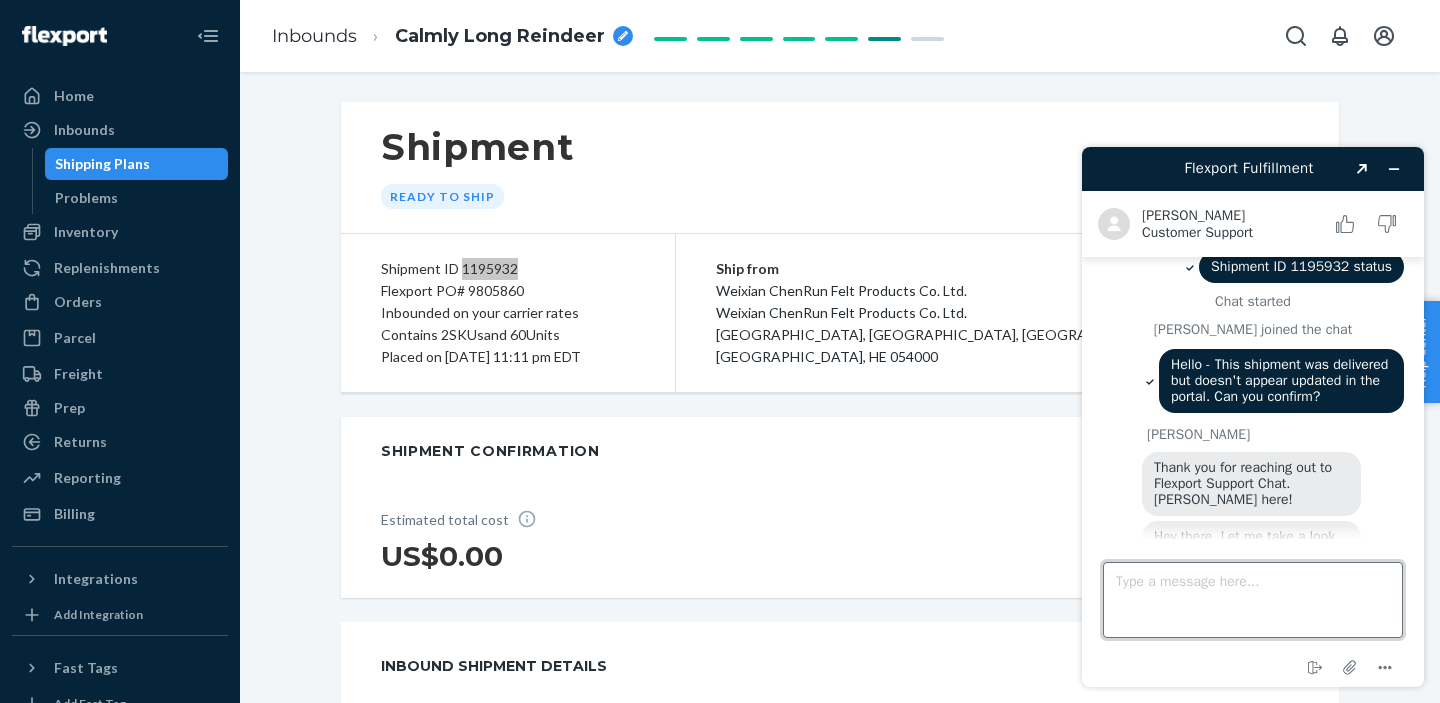 scroll, scrollTop: 90, scrollLeft: 0, axis: vertical 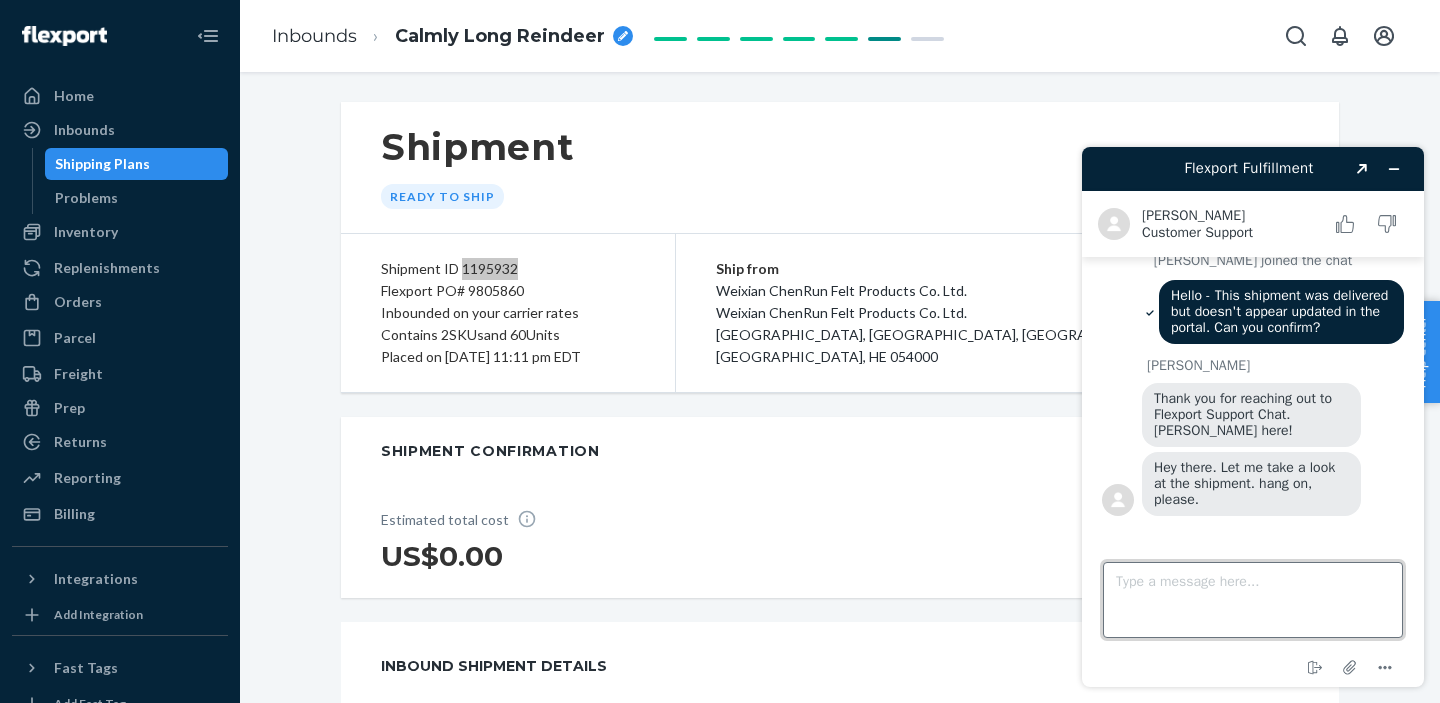 click on "Type a message here..." at bounding box center (1253, 600) 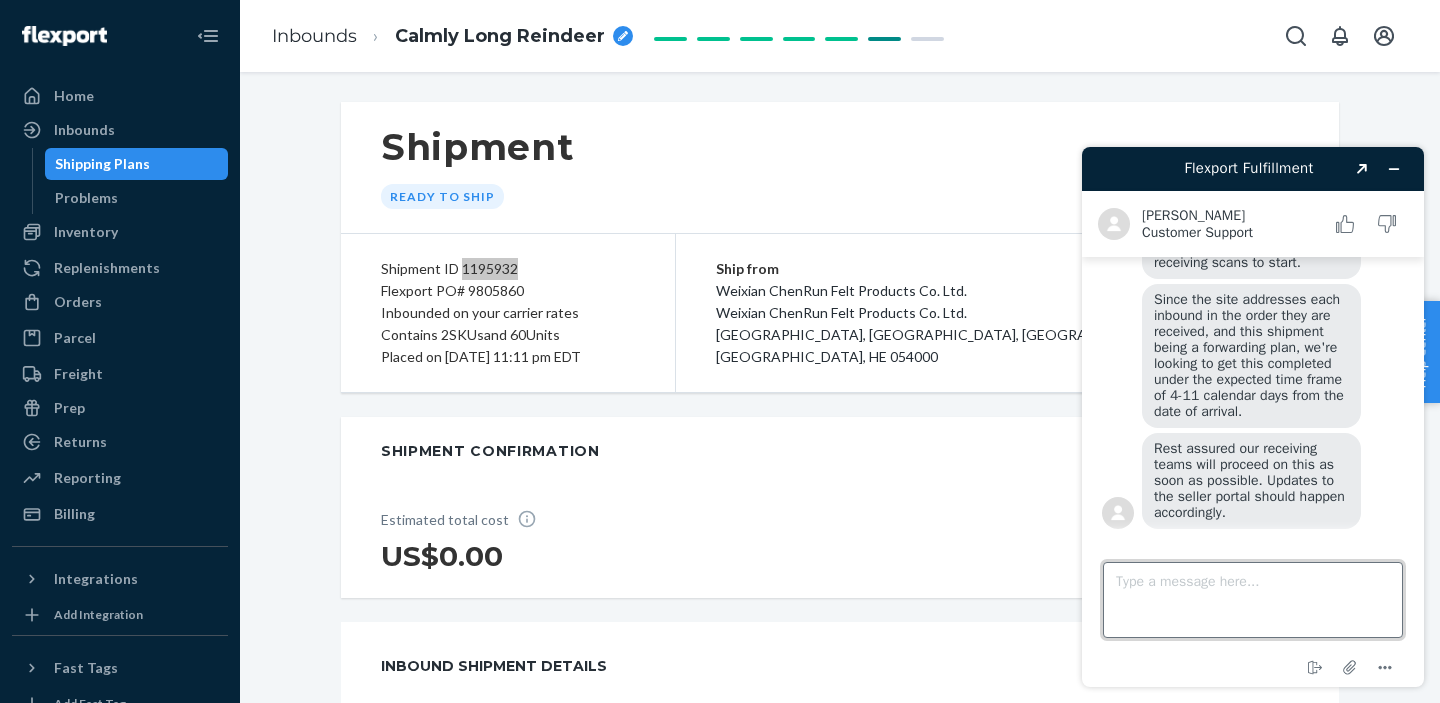 scroll, scrollTop: 505, scrollLeft: 0, axis: vertical 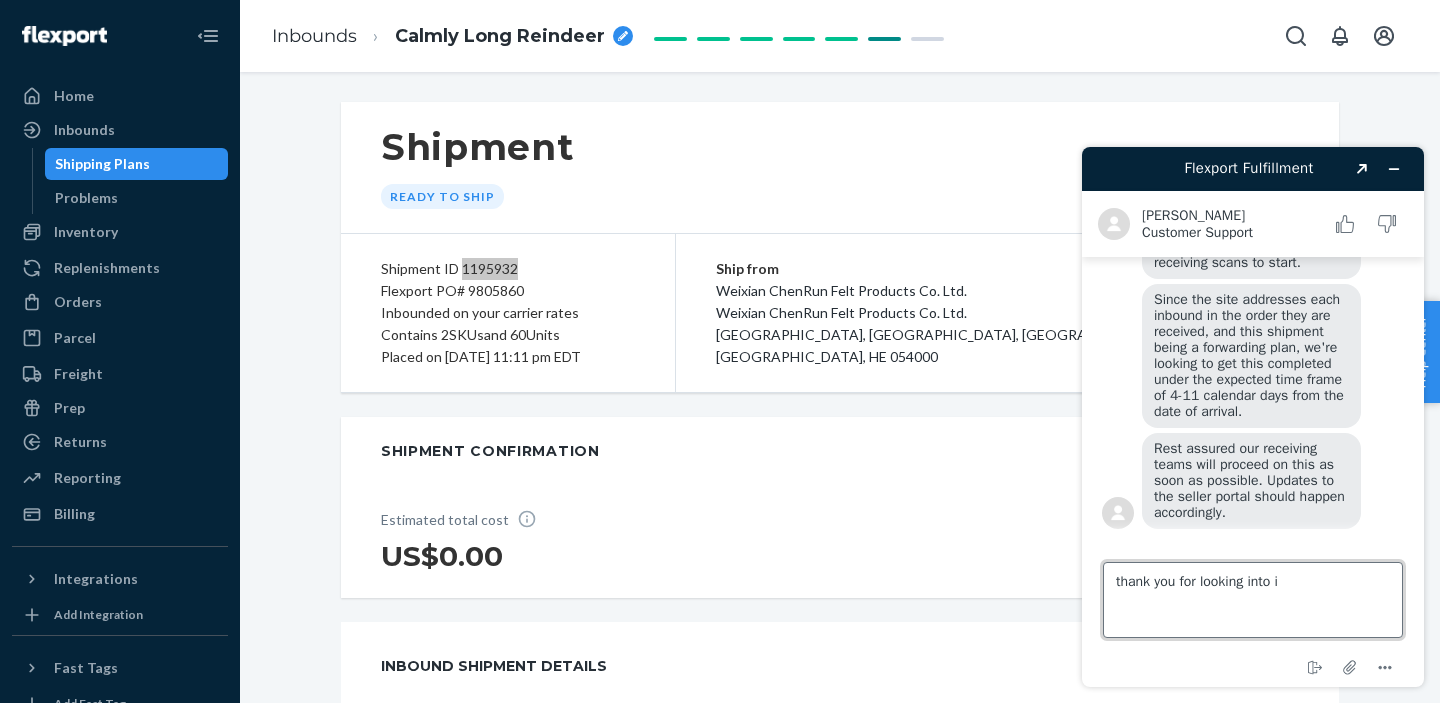 type on "thank you for looking into it" 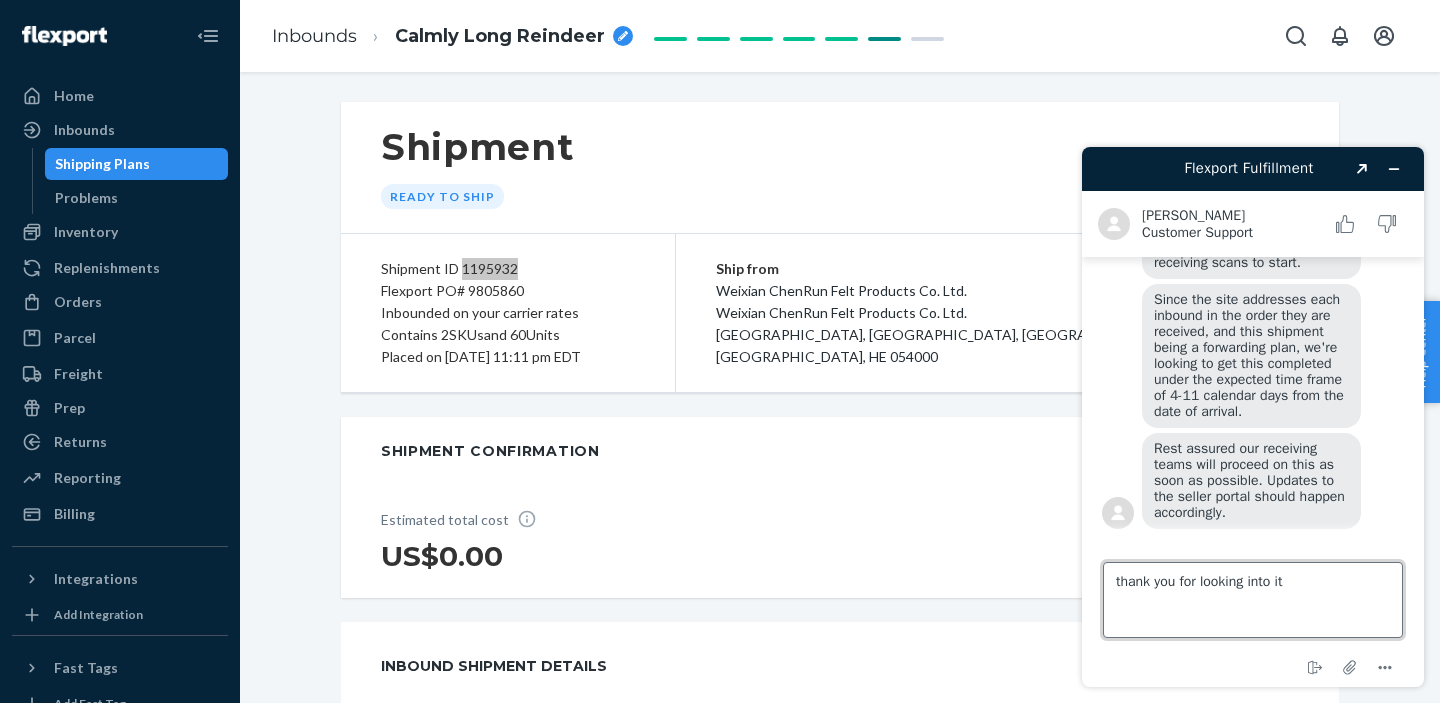 type 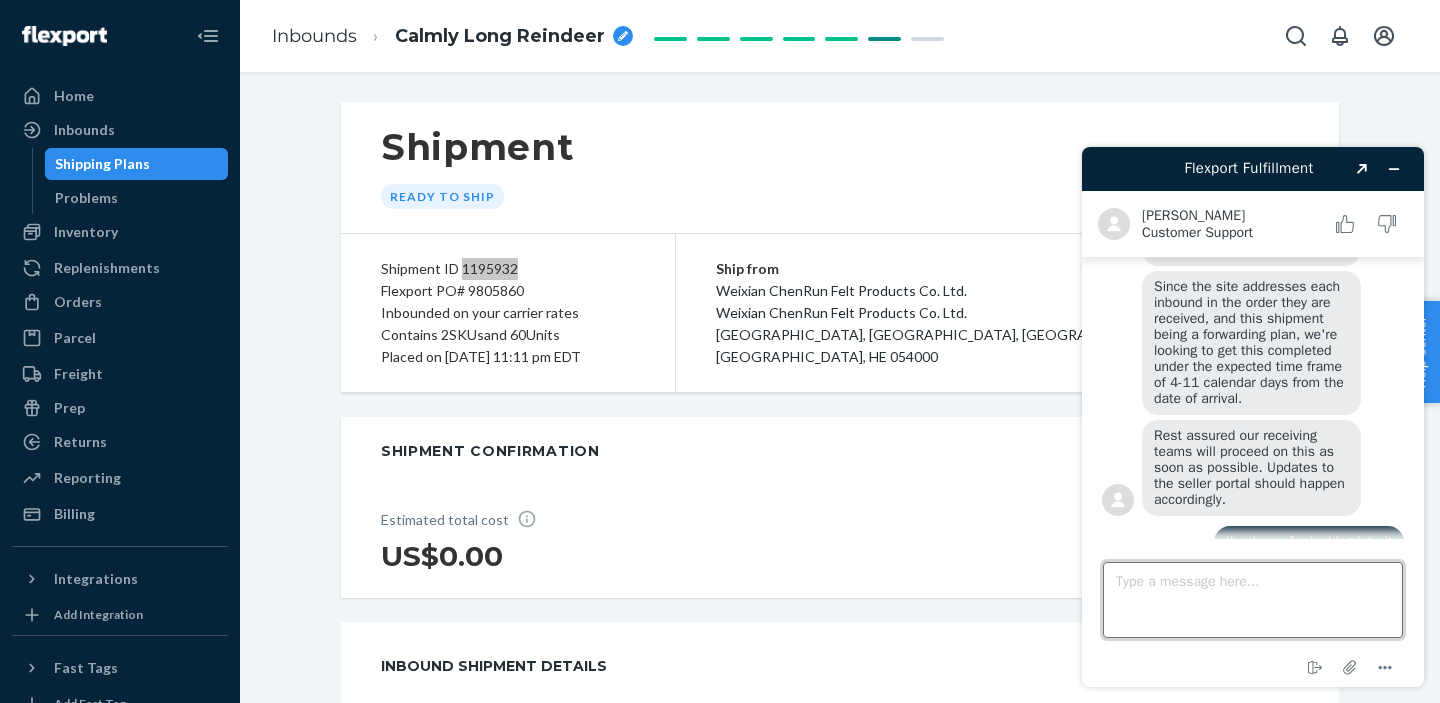 scroll, scrollTop: 547, scrollLeft: 0, axis: vertical 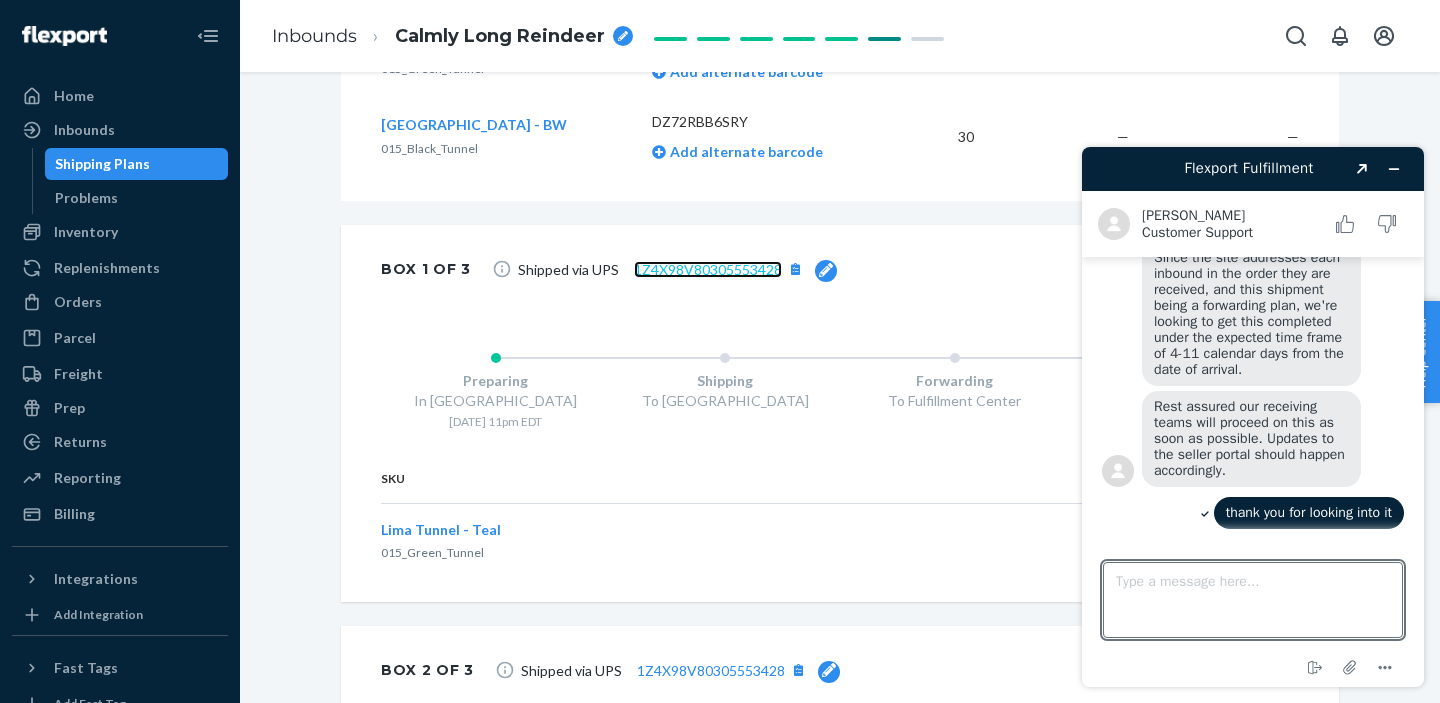 click on "1Z4X98V80305553428" at bounding box center (708, 269) 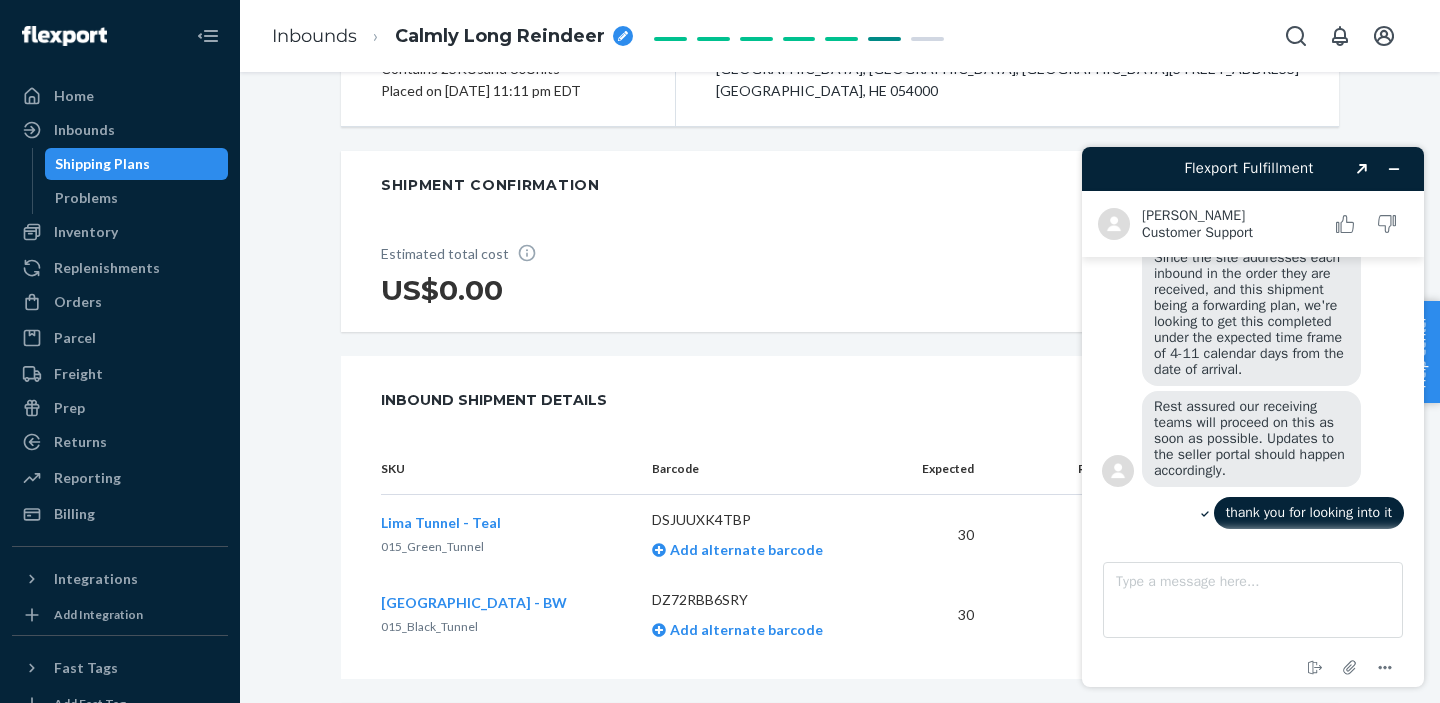 scroll, scrollTop: 0, scrollLeft: 0, axis: both 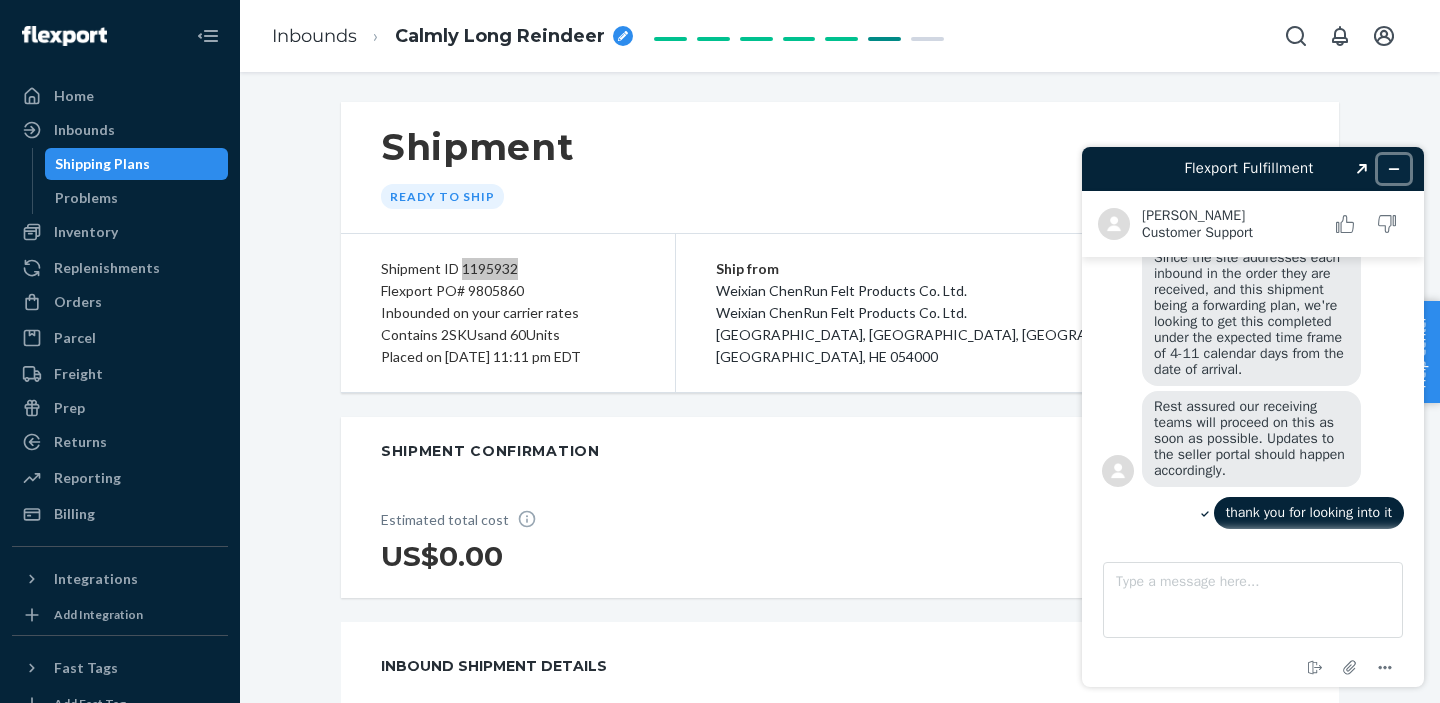 click 